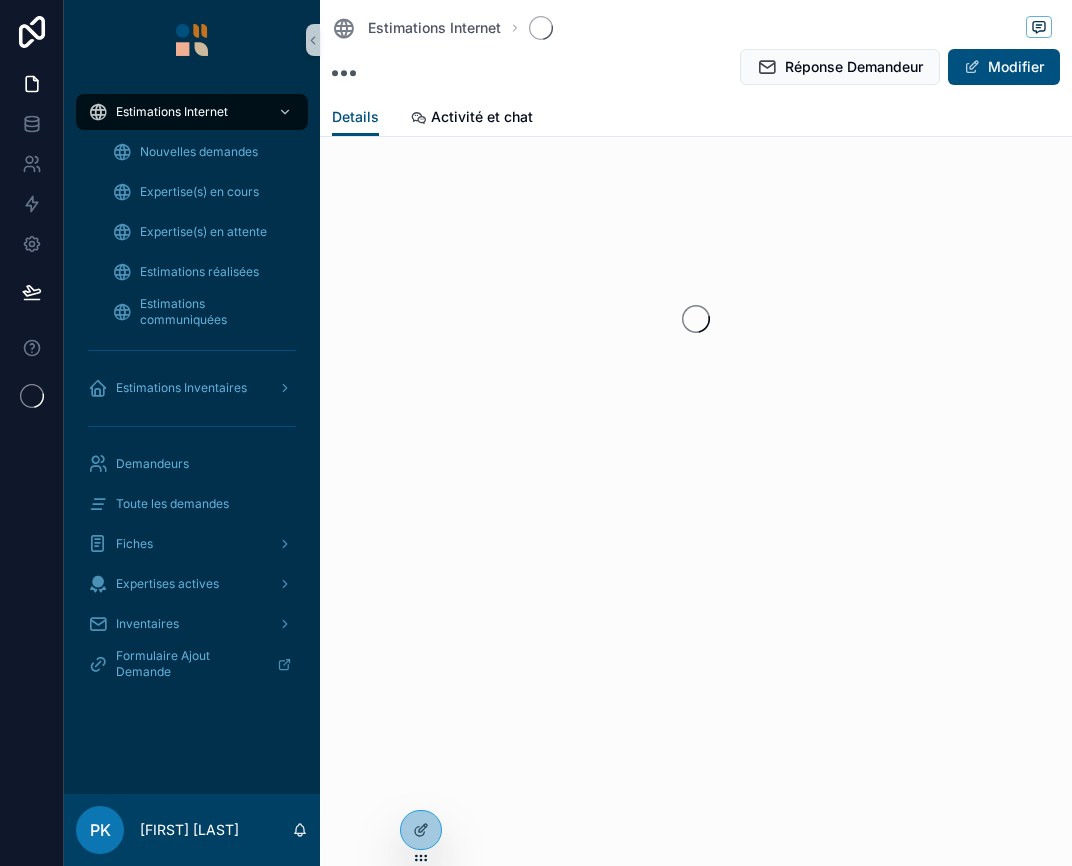 scroll, scrollTop: 0, scrollLeft: 0, axis: both 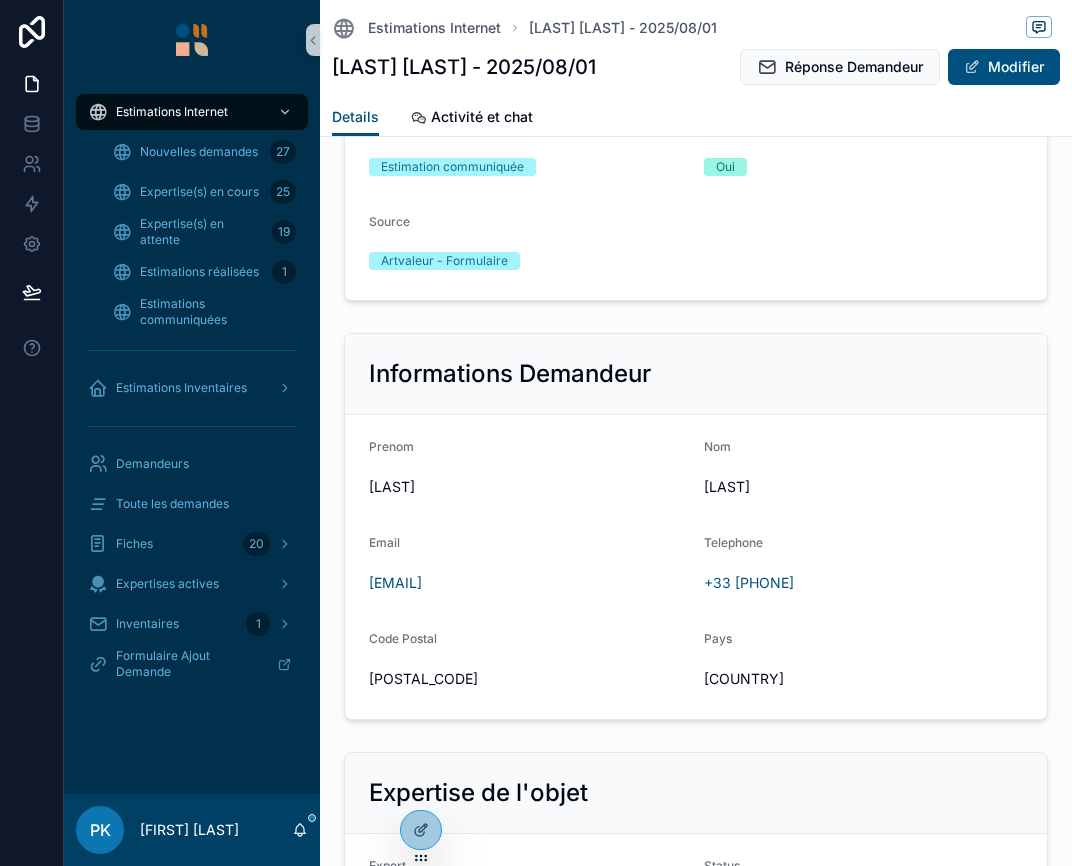 click on "Prenom [LAST] Nom [LAST] Email [EMAIL] Telephone +33 [PHONE] Code Postal [POSTAL_CODE] Pays [COUNTRY]" at bounding box center [696, 567] 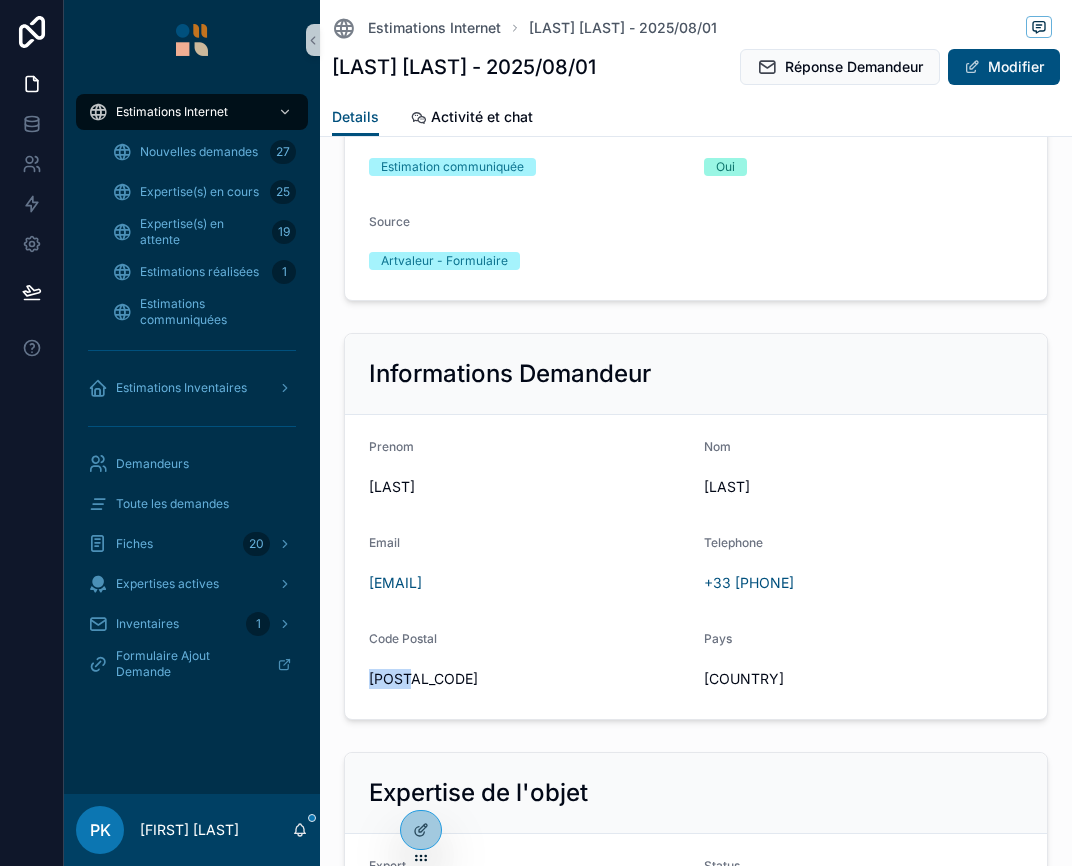 click on "[POSTAL_CODE]" at bounding box center [528, 679] 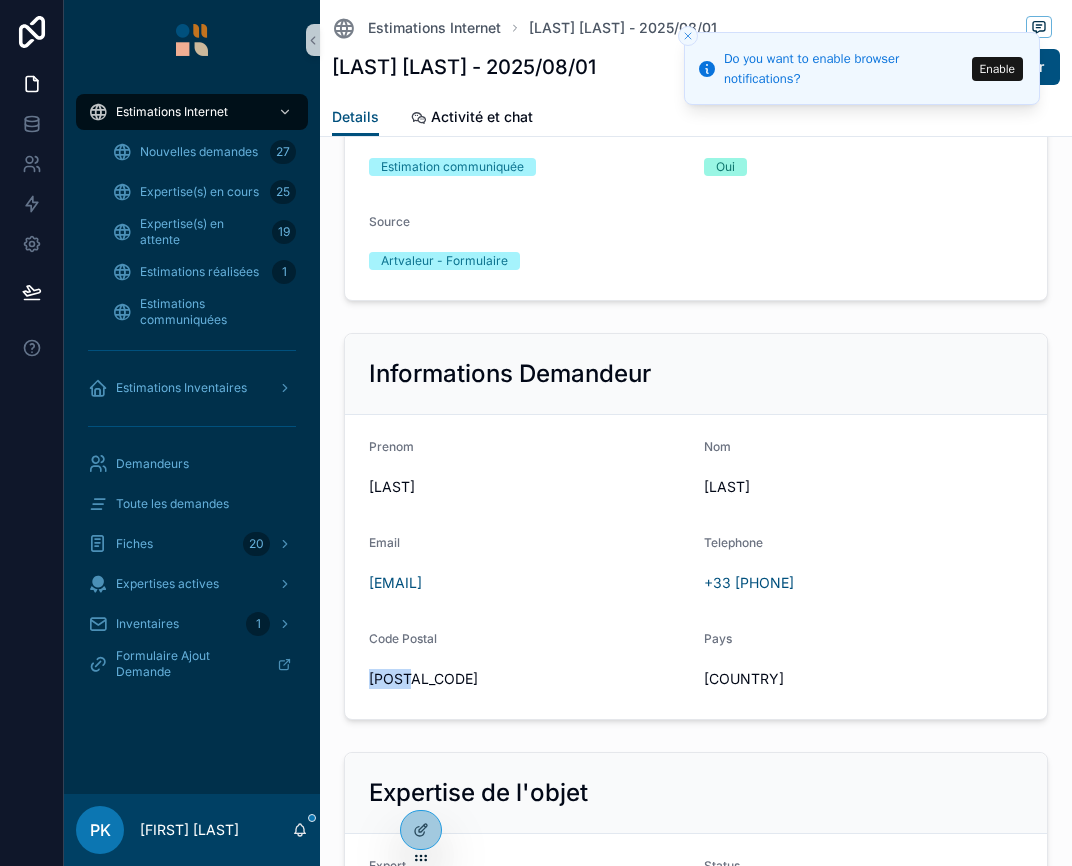 copy on "[POSTAL_CODE]" 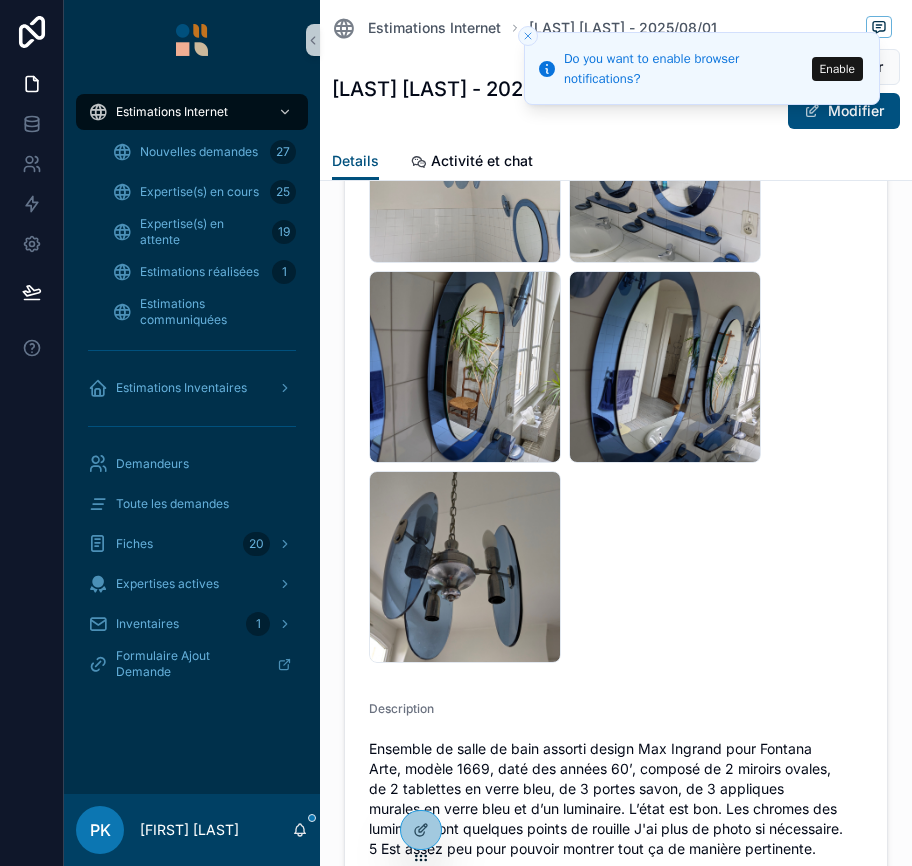 scroll, scrollTop: 348, scrollLeft: 0, axis: vertical 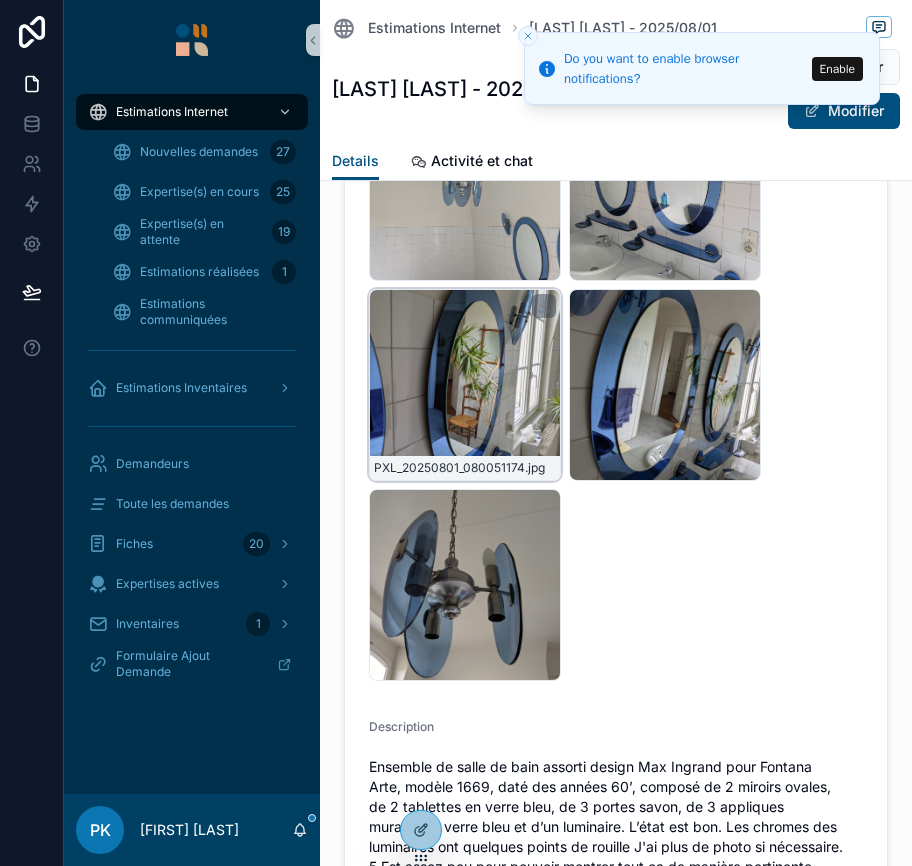 click on "PXL_20250801_080051174 .jpg" at bounding box center [465, 385] 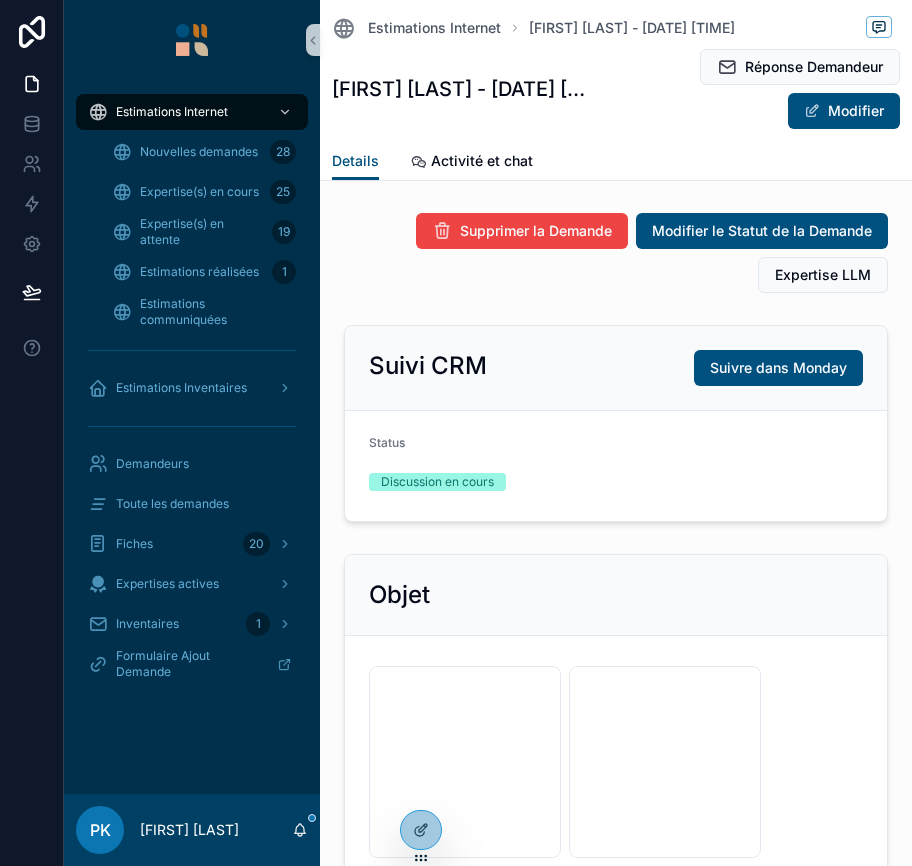 scroll, scrollTop: 0, scrollLeft: 0, axis: both 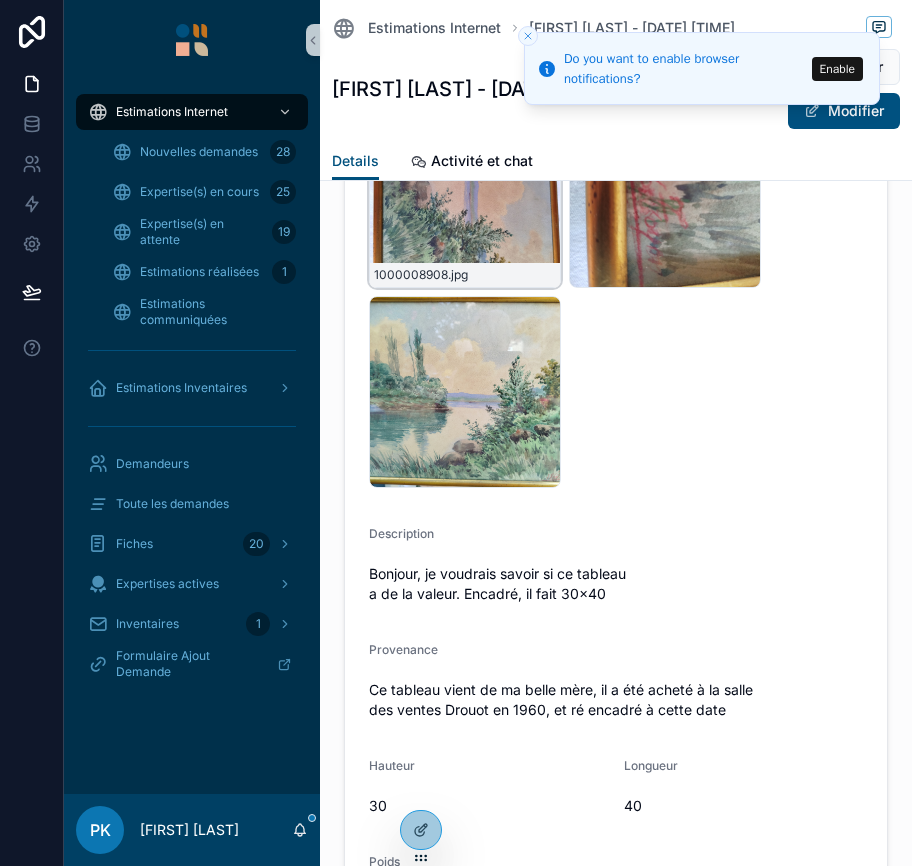 click on "1000008908 .jpg" at bounding box center [465, 192] 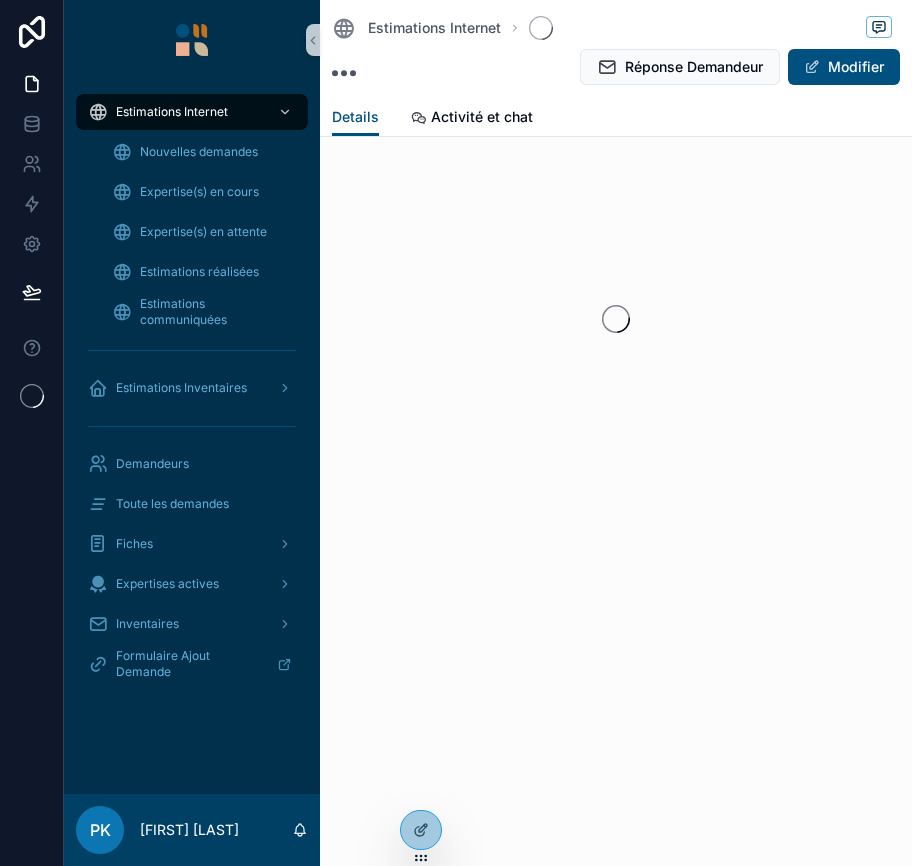 scroll, scrollTop: 0, scrollLeft: 0, axis: both 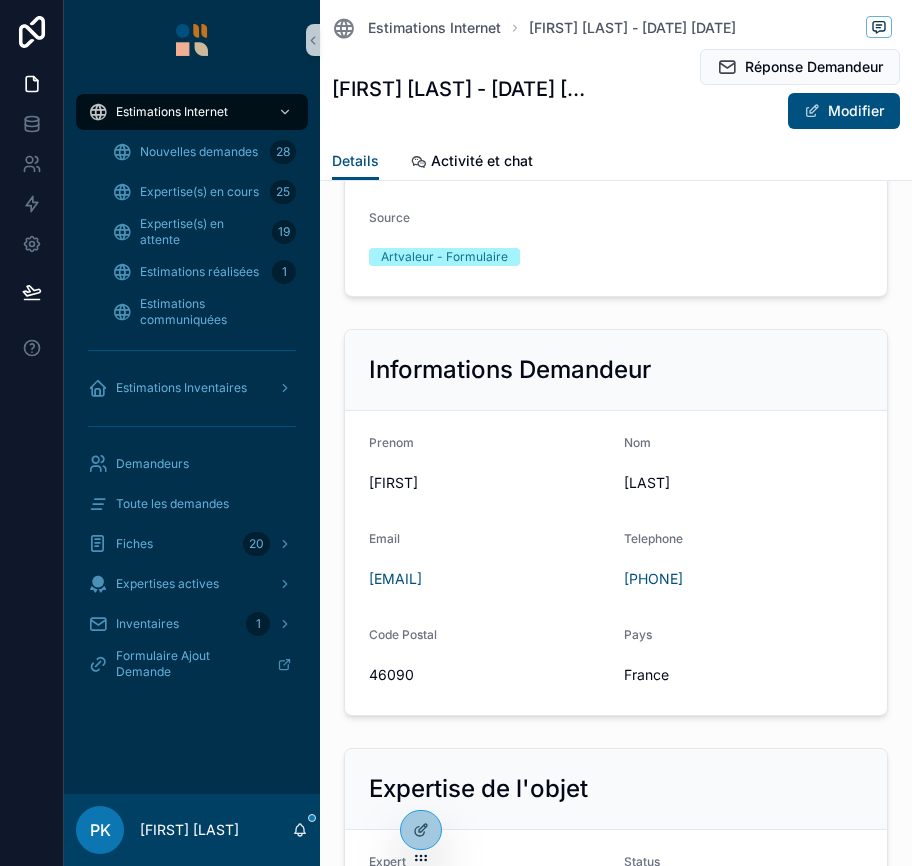 click on "46090" at bounding box center (488, 675) 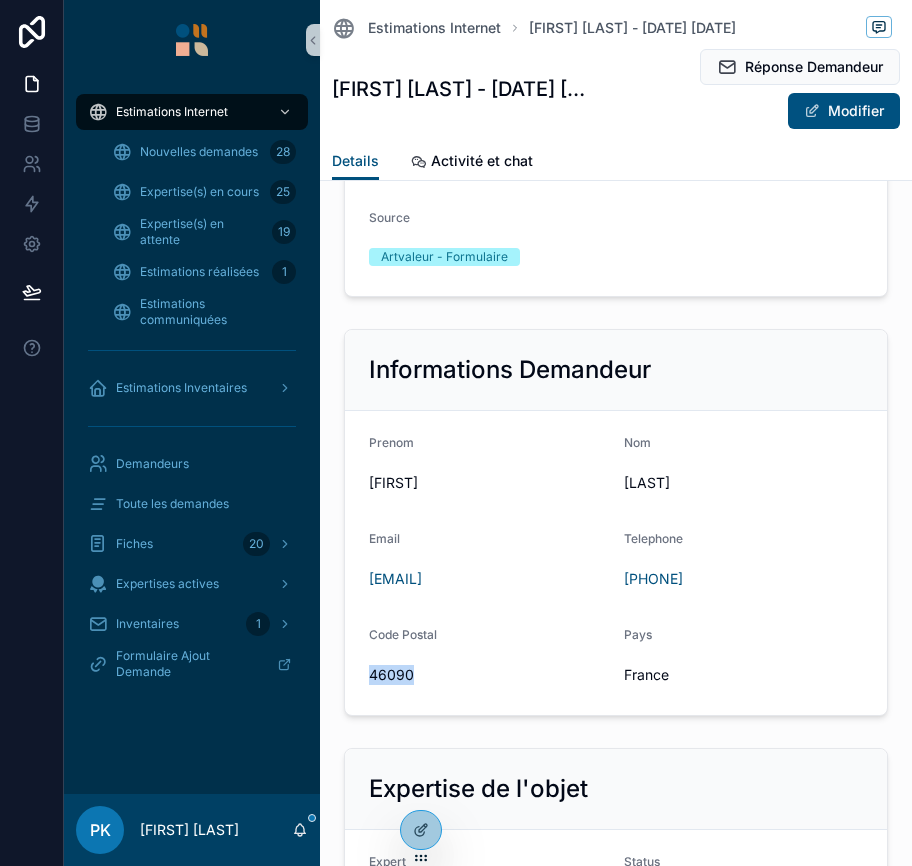 click on "46090" at bounding box center (488, 675) 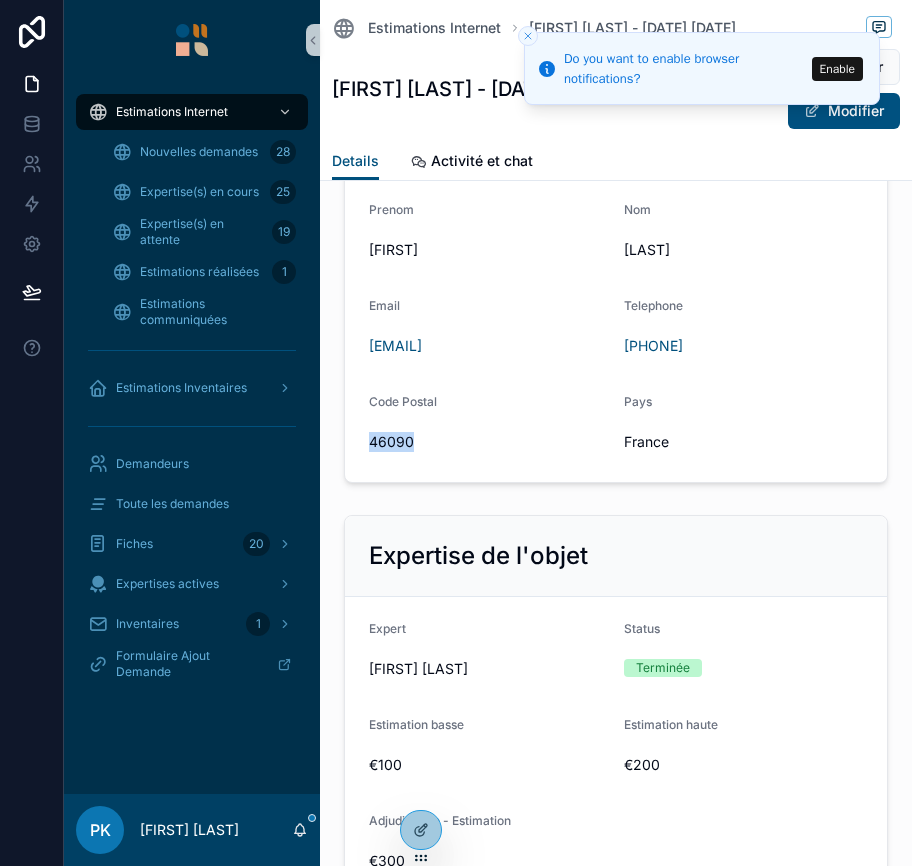 scroll, scrollTop: 1887, scrollLeft: 0, axis: vertical 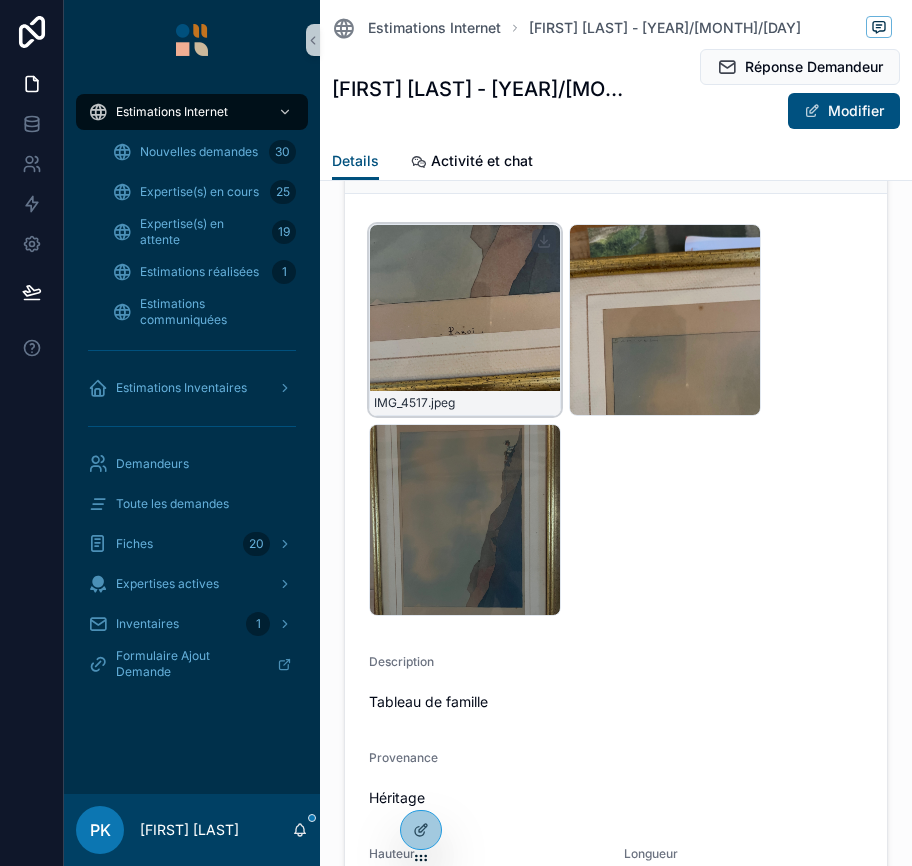 click on "IMG_4517 .jpeg" at bounding box center [465, 320] 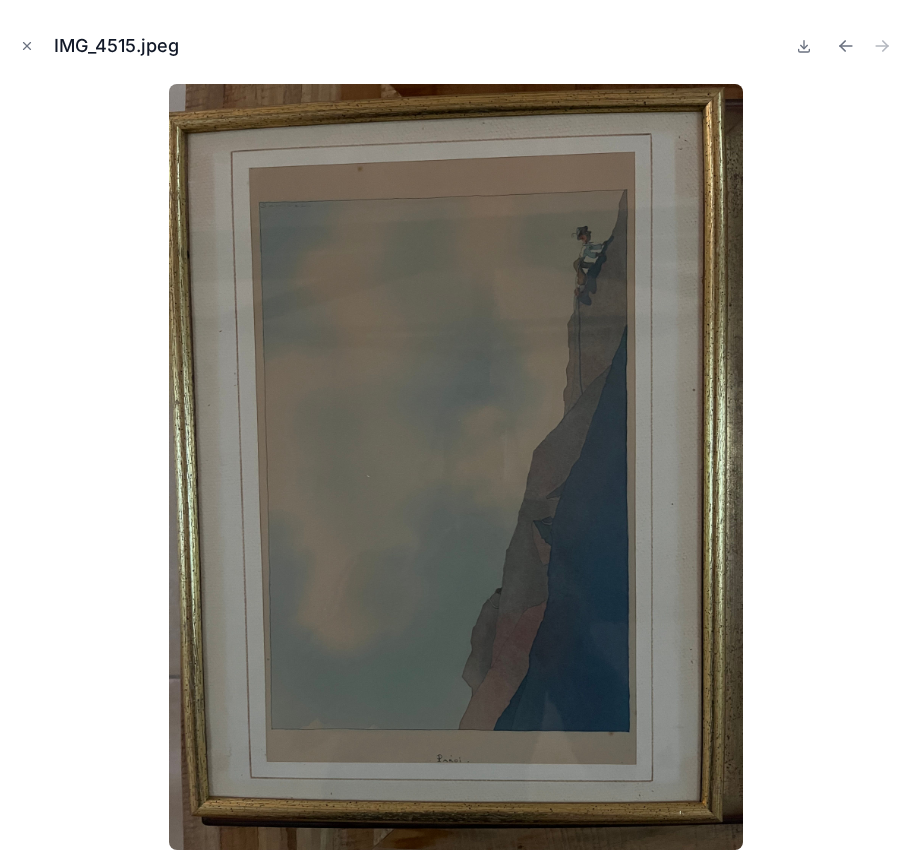 click at bounding box center (456, 467) 